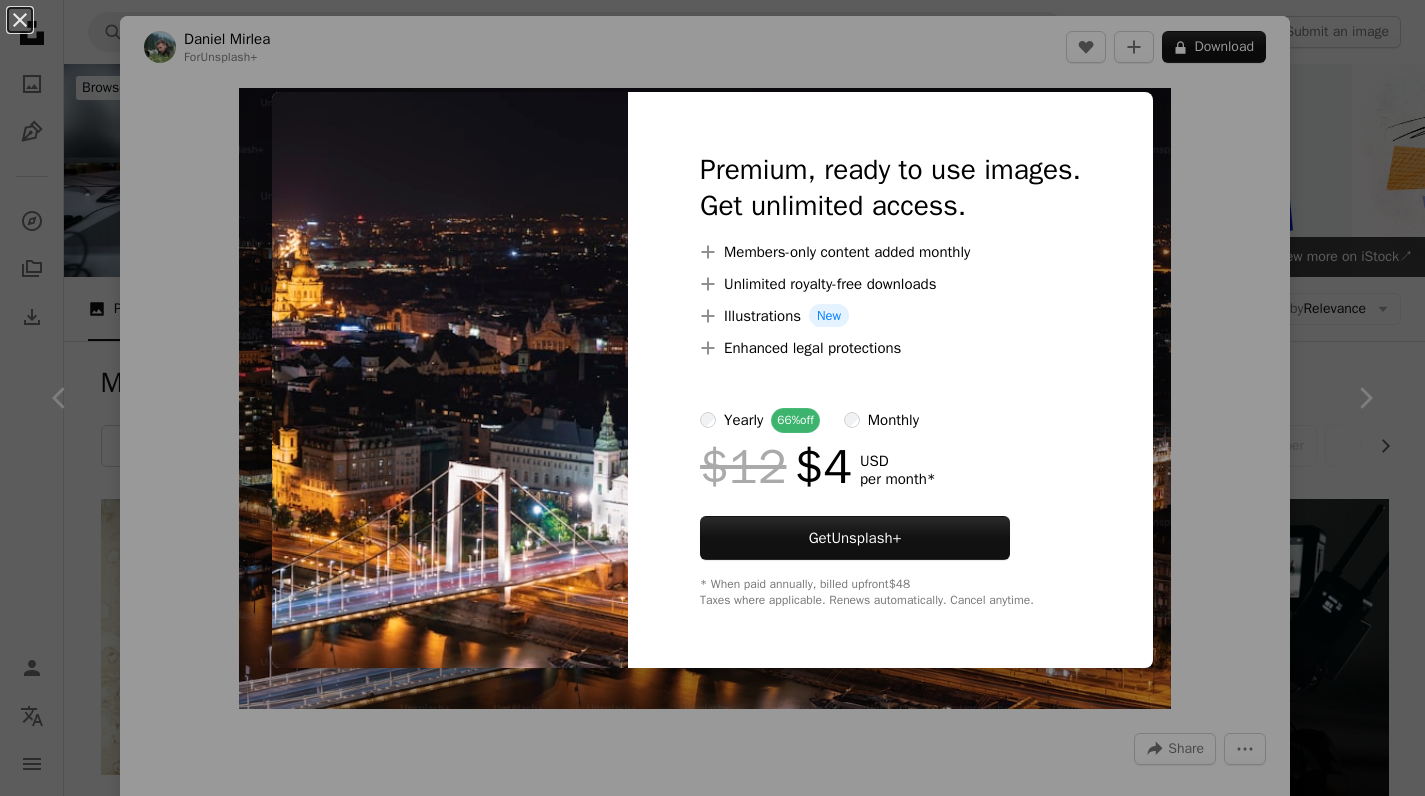 scroll, scrollTop: 55708, scrollLeft: 0, axis: vertical 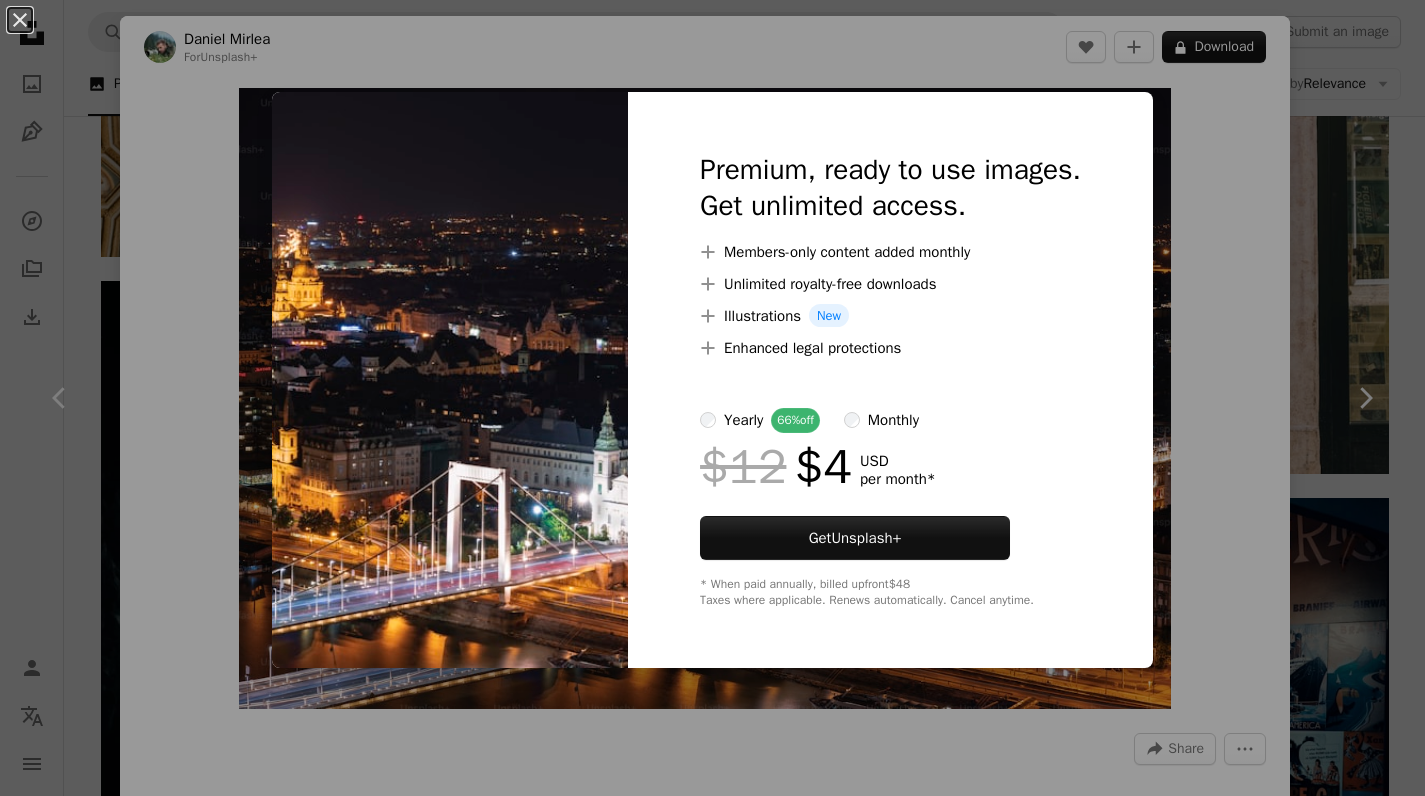 click on "An X shape Premium, ready to use images. Get unlimited access. A plus sign Members-only content added monthly A plus sign Unlimited royalty-free downloads A plus sign Illustrations  New A plus sign Enhanced legal protections yearly 66%  off monthly $12   $4 USD per month * Get  Unsplash+ * When paid annually, billed upfront  $48 Taxes where applicable. Renews automatically. Cancel anytime." at bounding box center (712, 398) 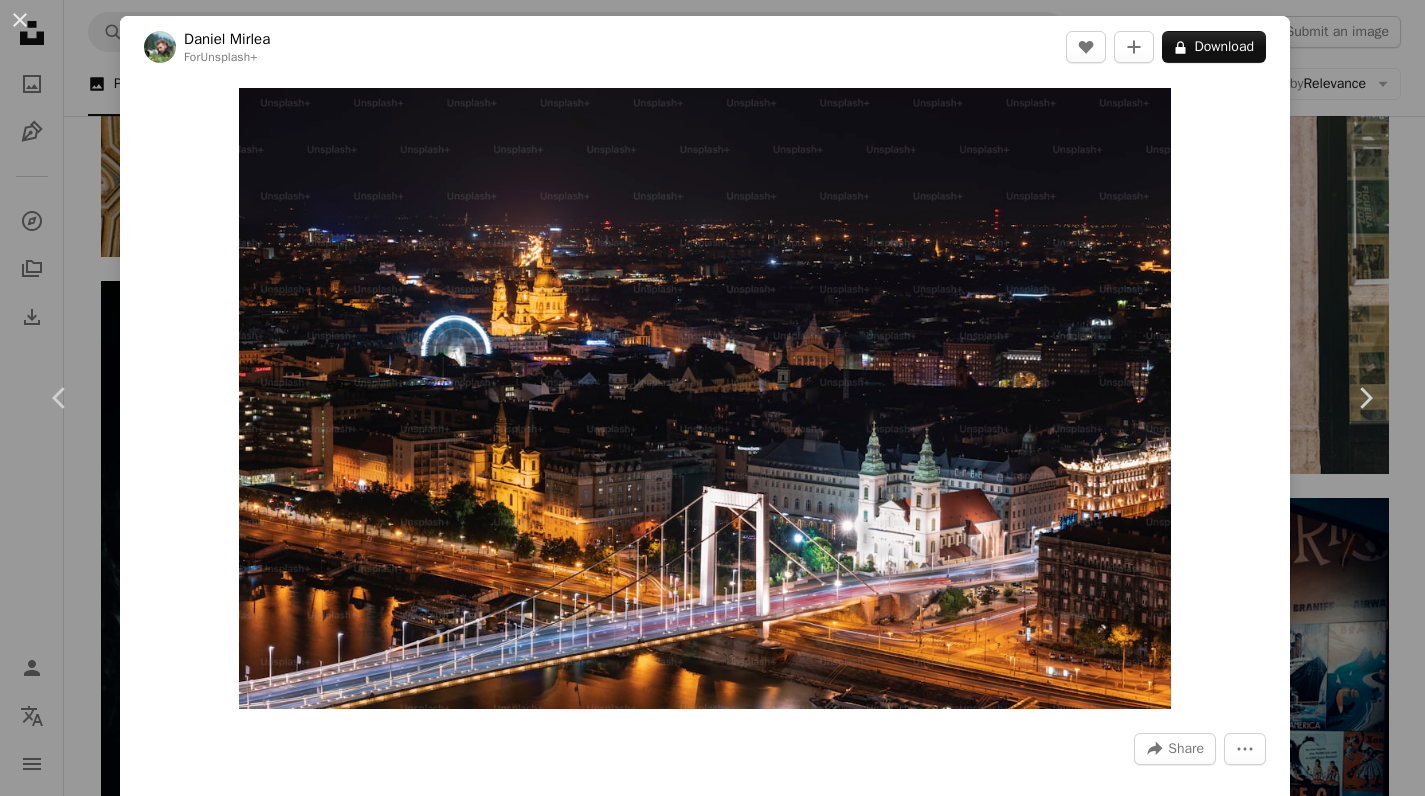 click on "An X shape Chevron left Chevron right [FIRST] [LAST] For Unsplash+ A heart A plus sign A lock Download Zoom in A forward-right arrow Share More Actions Calendar outlined Published on April 11, 2023 Safety Licensed under the Unsplash+ License city night light urban buildings bridge 3d render digital image cityscape render [CITY] [COUNTRY] beautiful night urban jungle Free images From this series Chevron right Plus sign for Unsplash+ Plus sign for Unsplash+ Plus sign for Unsplash+ Plus sign for Unsplash+ Plus sign for Unsplash+ Plus sign for Unsplash+ Related images Plus sign for Unsplash+ A heart A plus sign [FIRST] [LAST] For Unsplash+ A lock Download Plus sign for Unsplash+ A heart A plus sign Getty Images For Unsplash+ A lock Download Plus sign for Unsplash+ A heart A plus sign Getty Images For Unsplash+ A lock Download Plus sign for Unsplash+ A heart A plus sign Getty Images For Unsplash+ A lock Download Plus sign for Unsplash+ A heart A plus sign Getty Images For Unsplash+ A lock For" at bounding box center (712, 398) 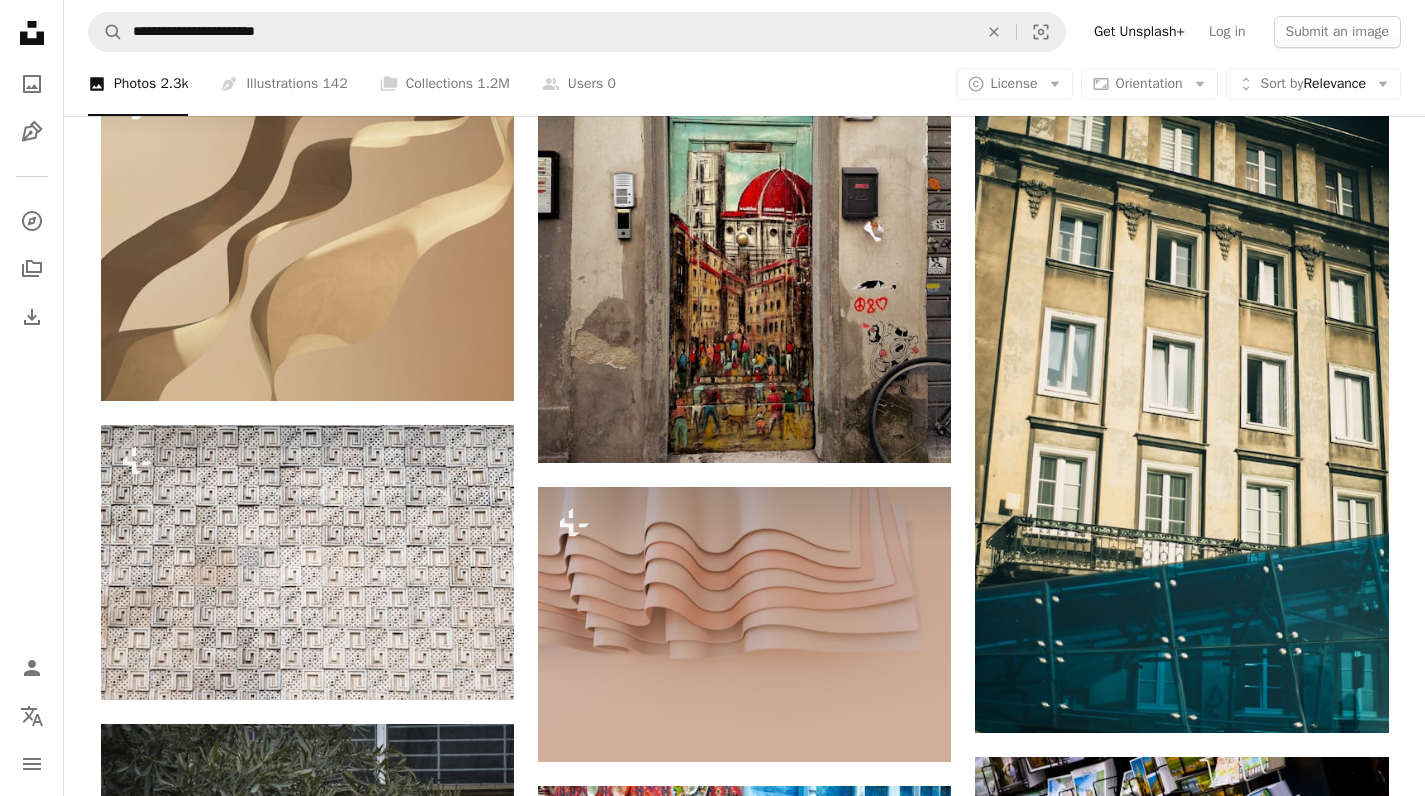 scroll, scrollTop: 45071, scrollLeft: 0, axis: vertical 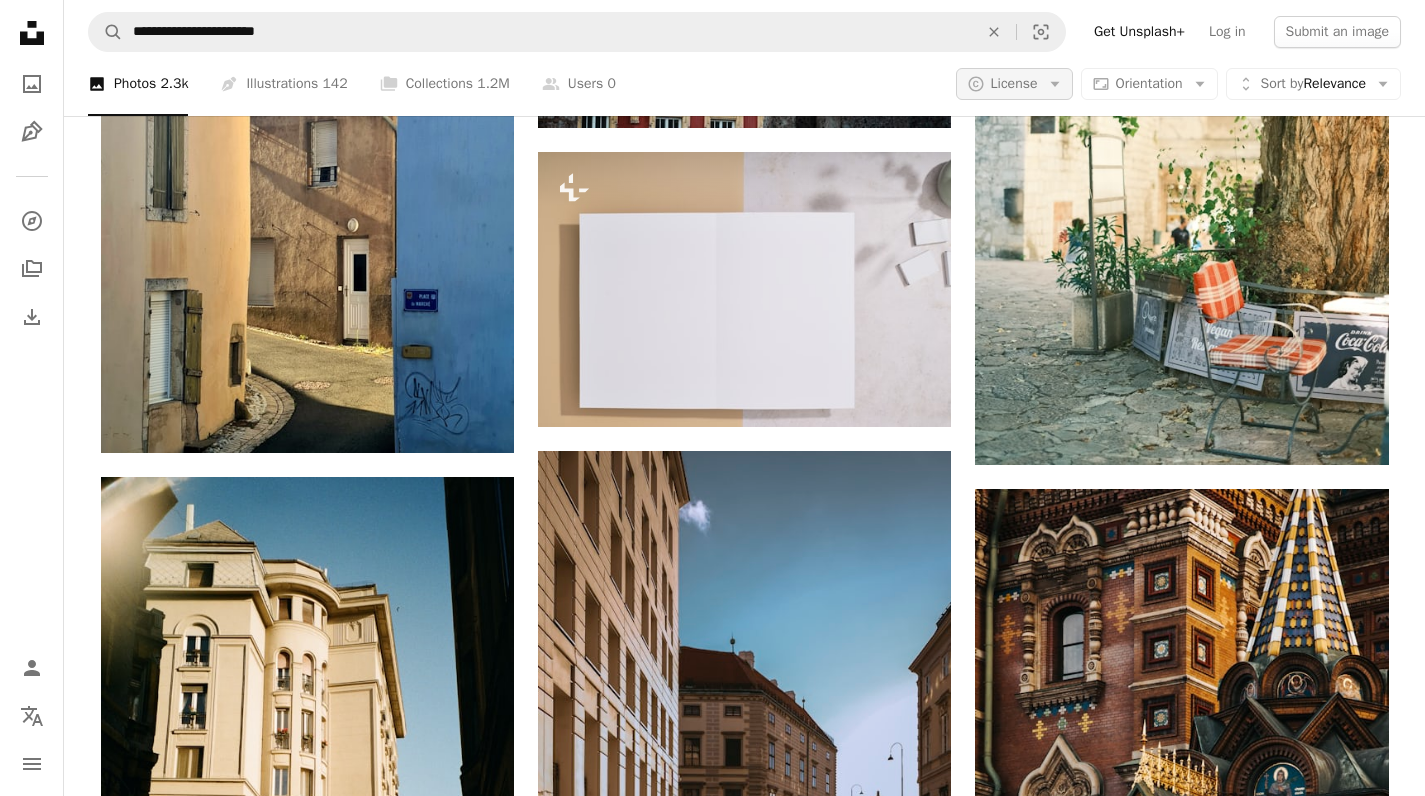 click on "License" at bounding box center (1014, 83) 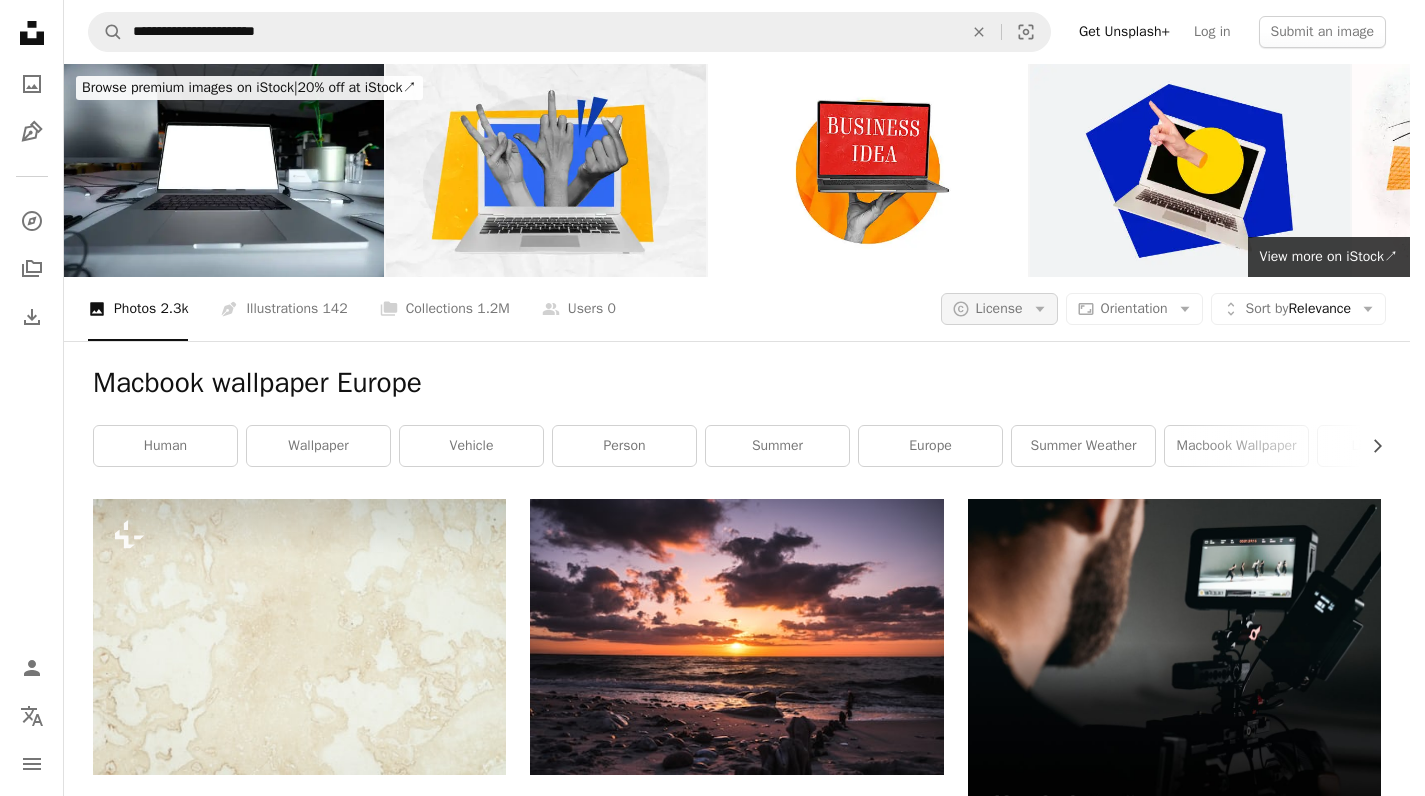 scroll, scrollTop: 0, scrollLeft: 0, axis: both 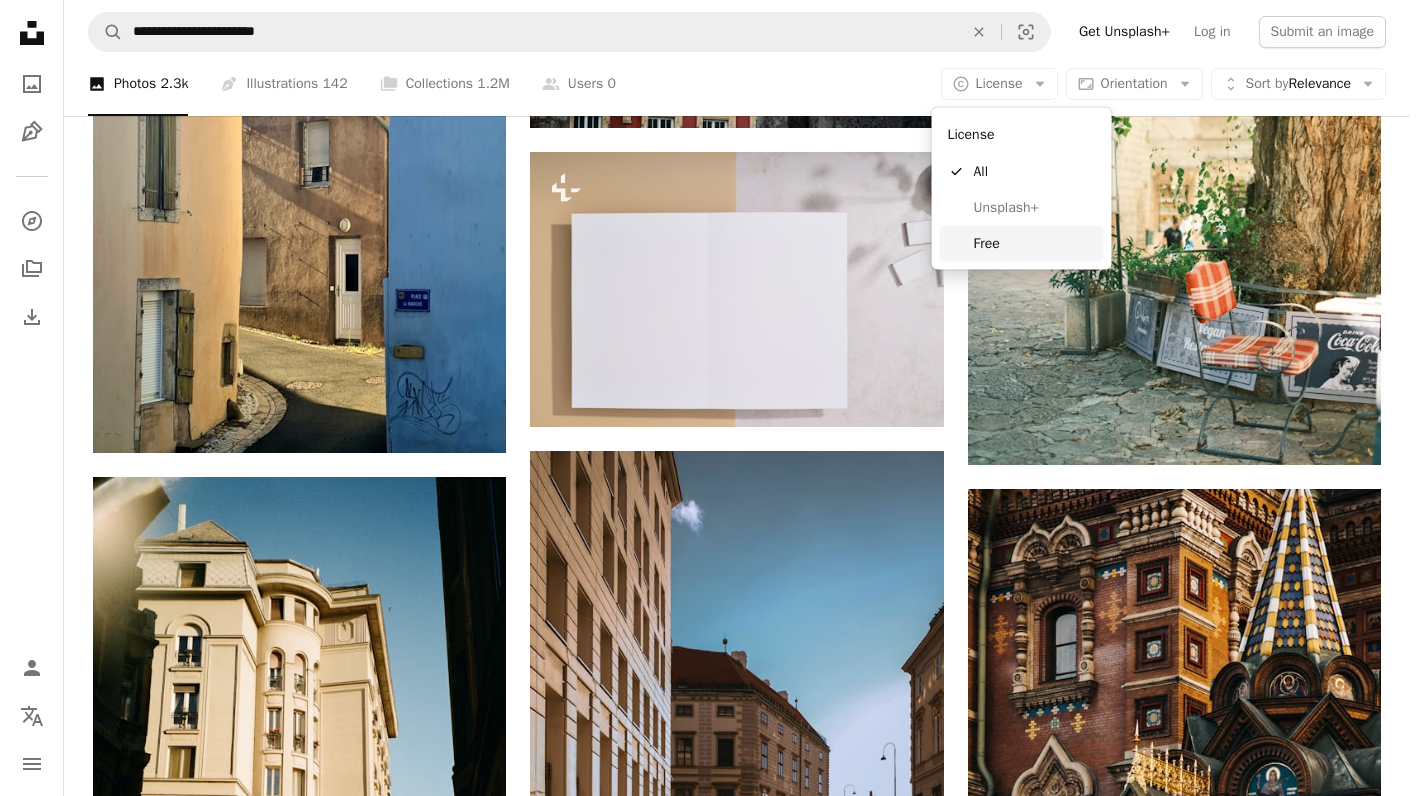 click on "Free" at bounding box center (1022, 243) 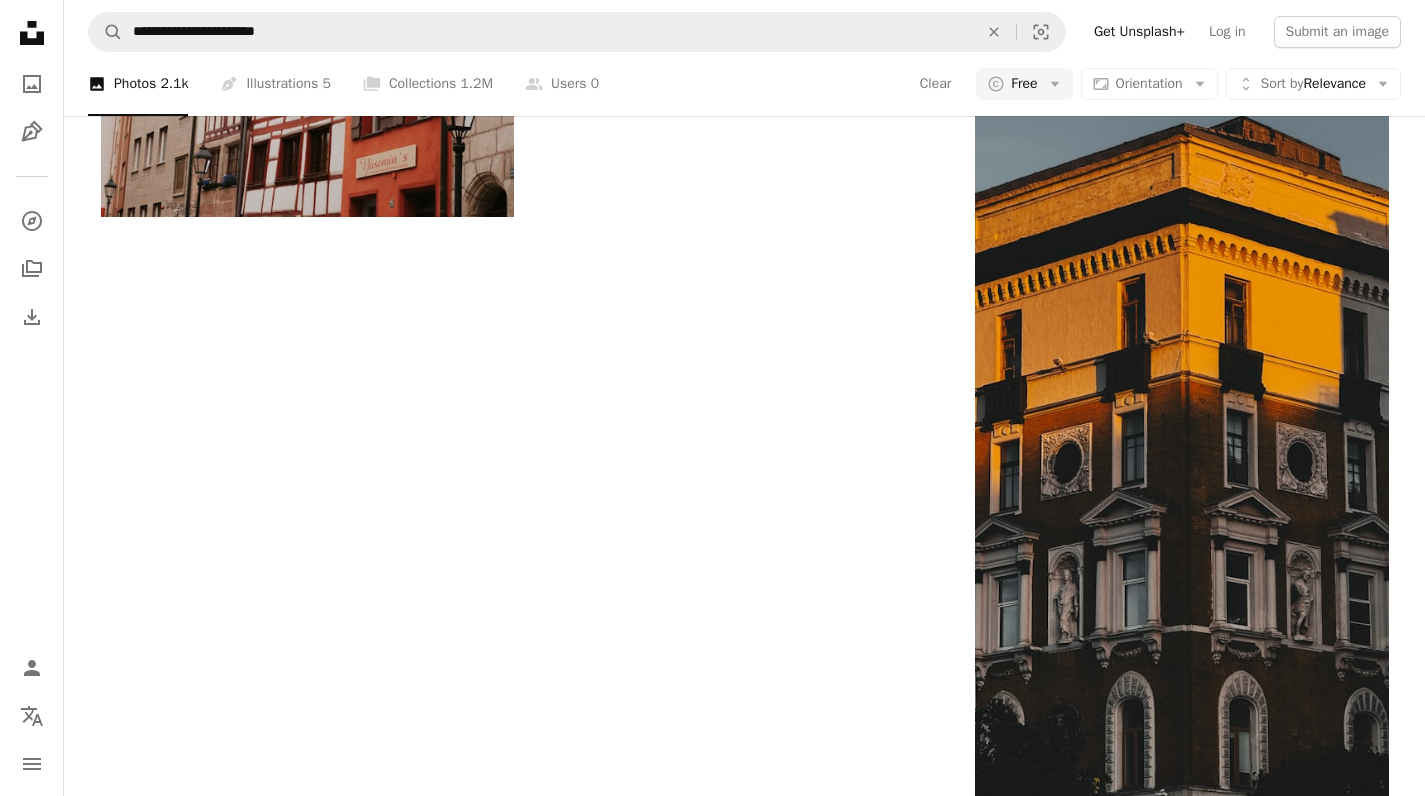 scroll, scrollTop: 26212, scrollLeft: 0, axis: vertical 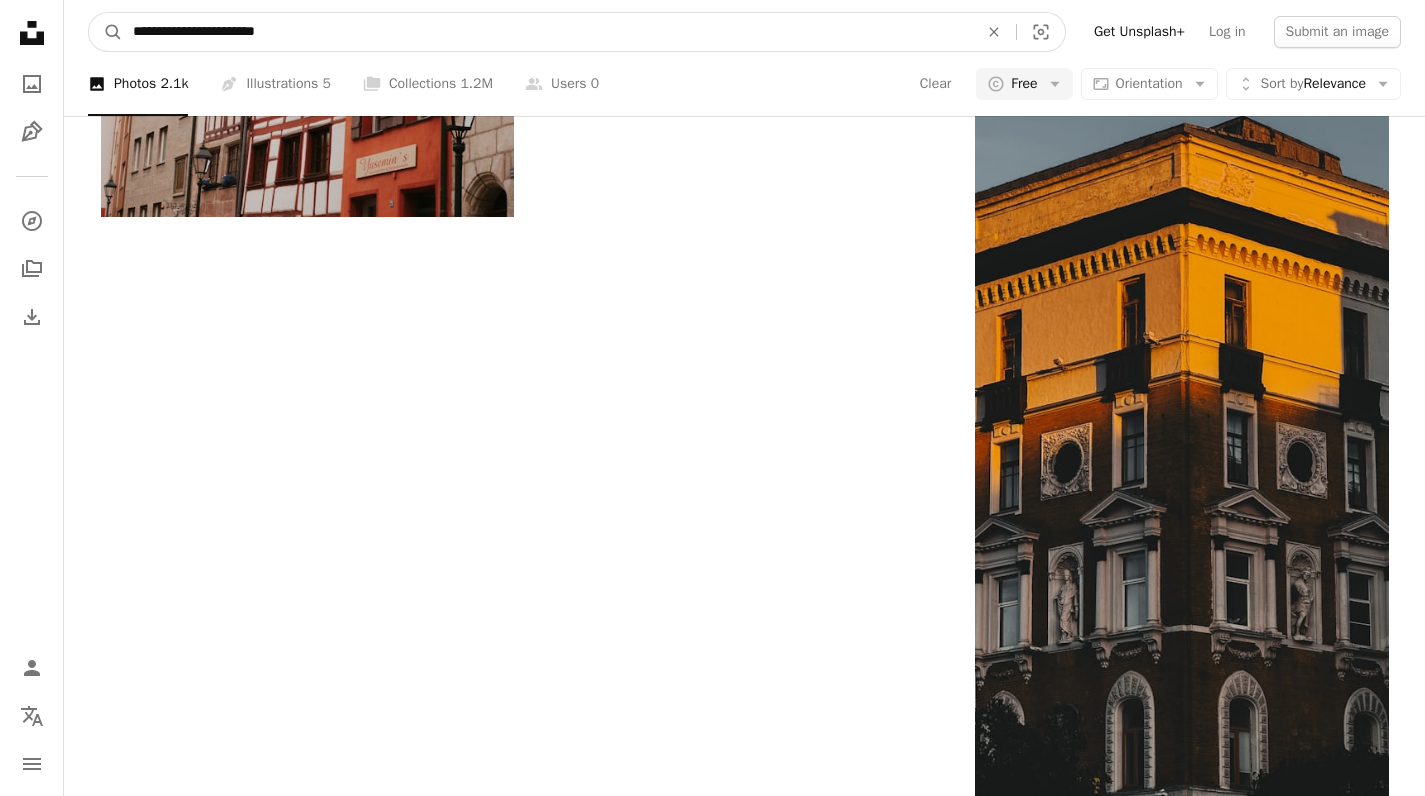 click on "**********" at bounding box center [547, 32] 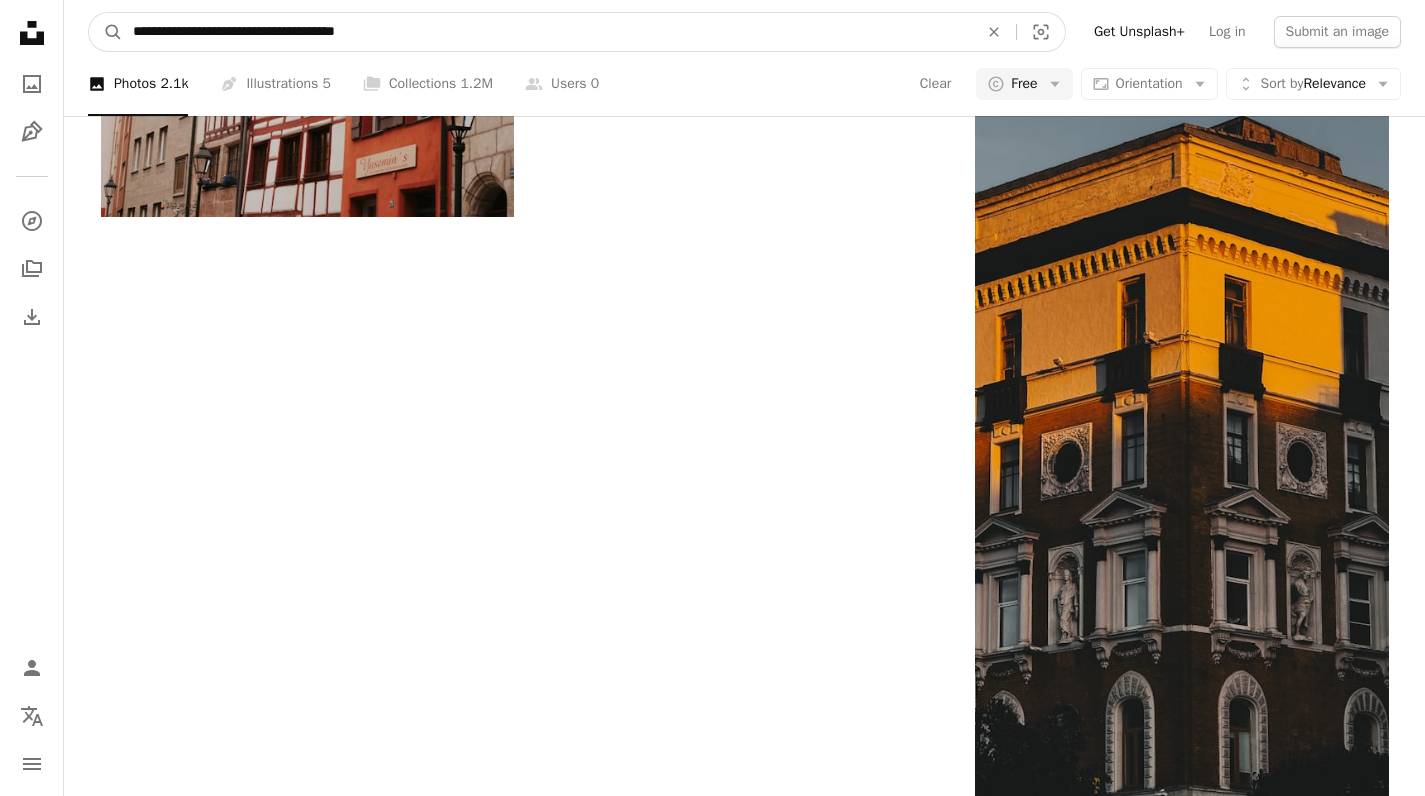 type on "**********" 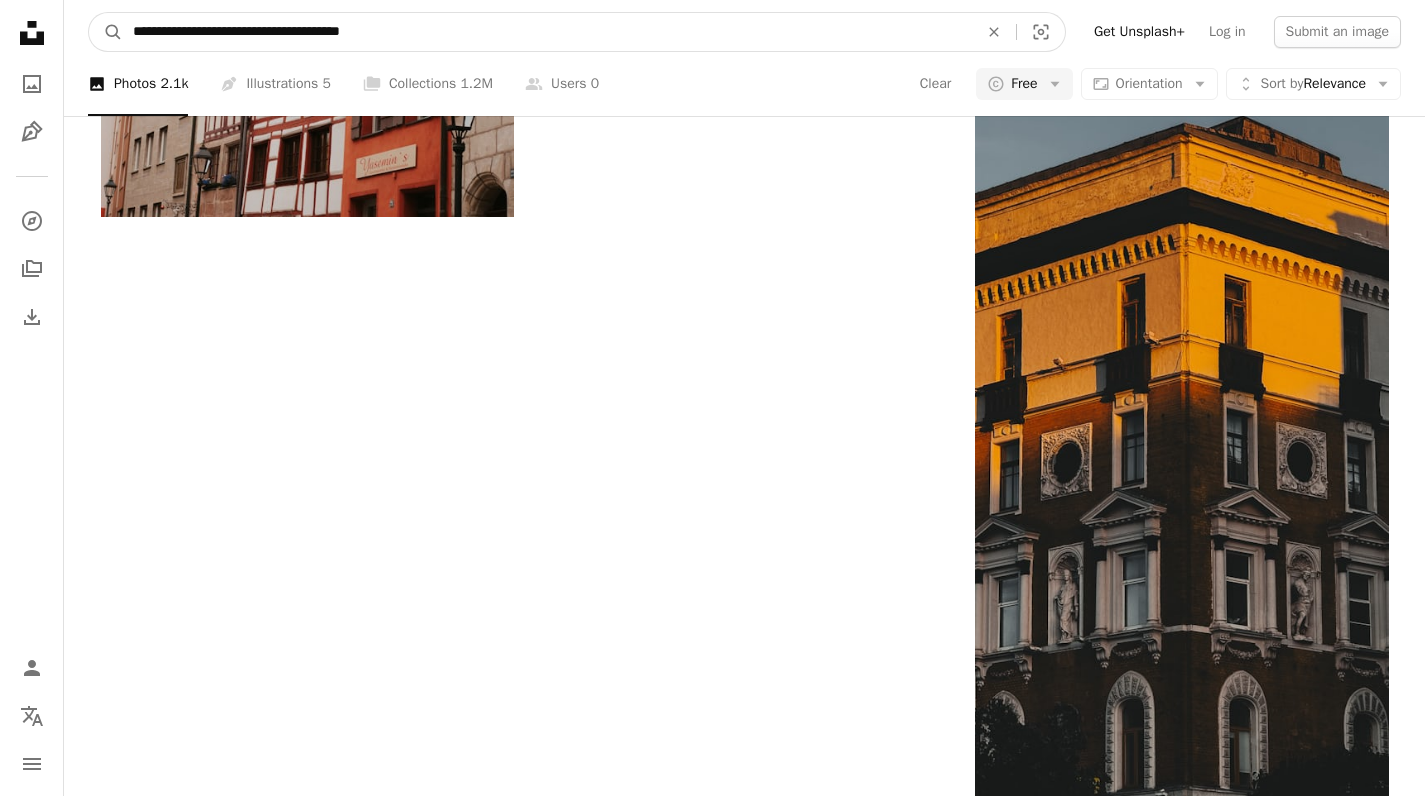 click on "A magnifying glass" at bounding box center (106, 32) 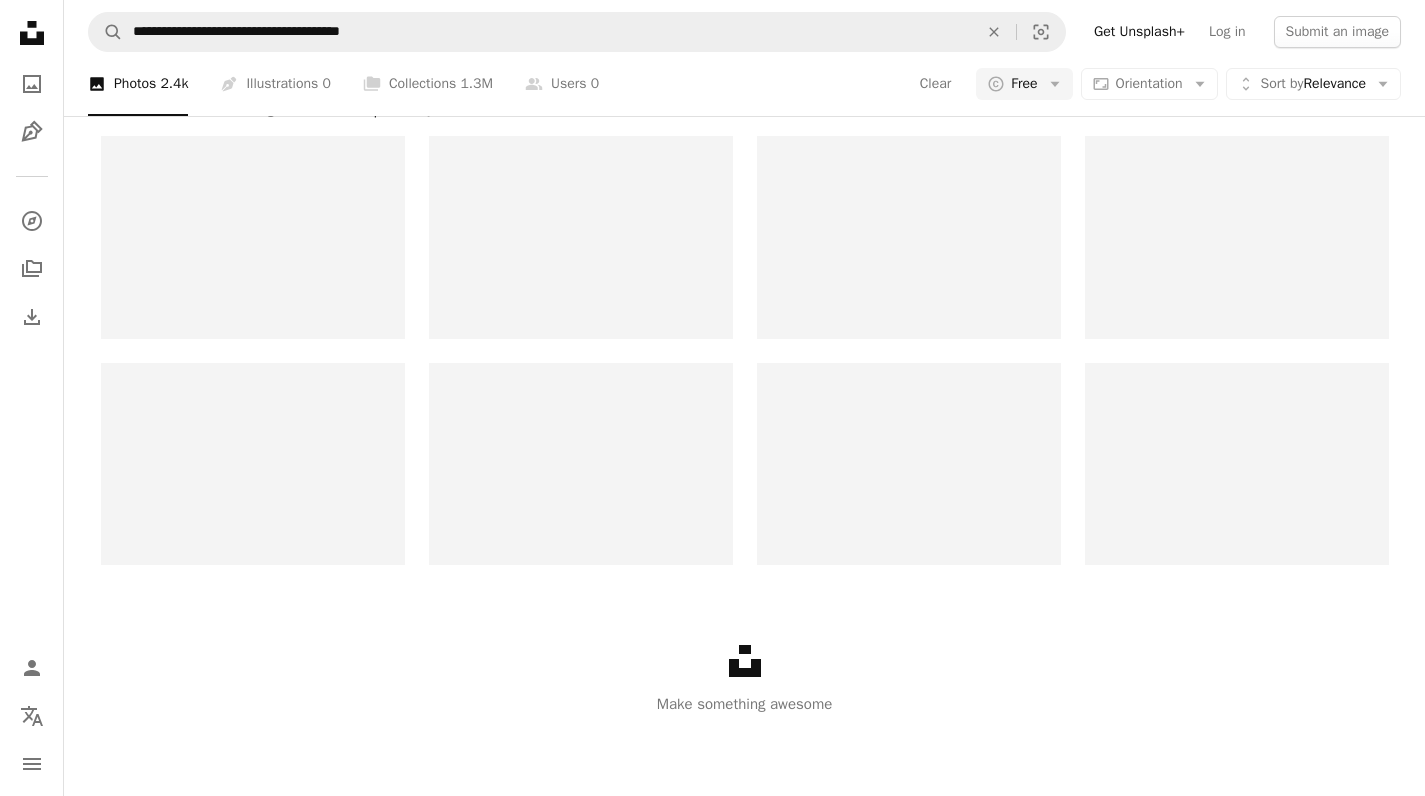 scroll, scrollTop: 4586, scrollLeft: 0, axis: vertical 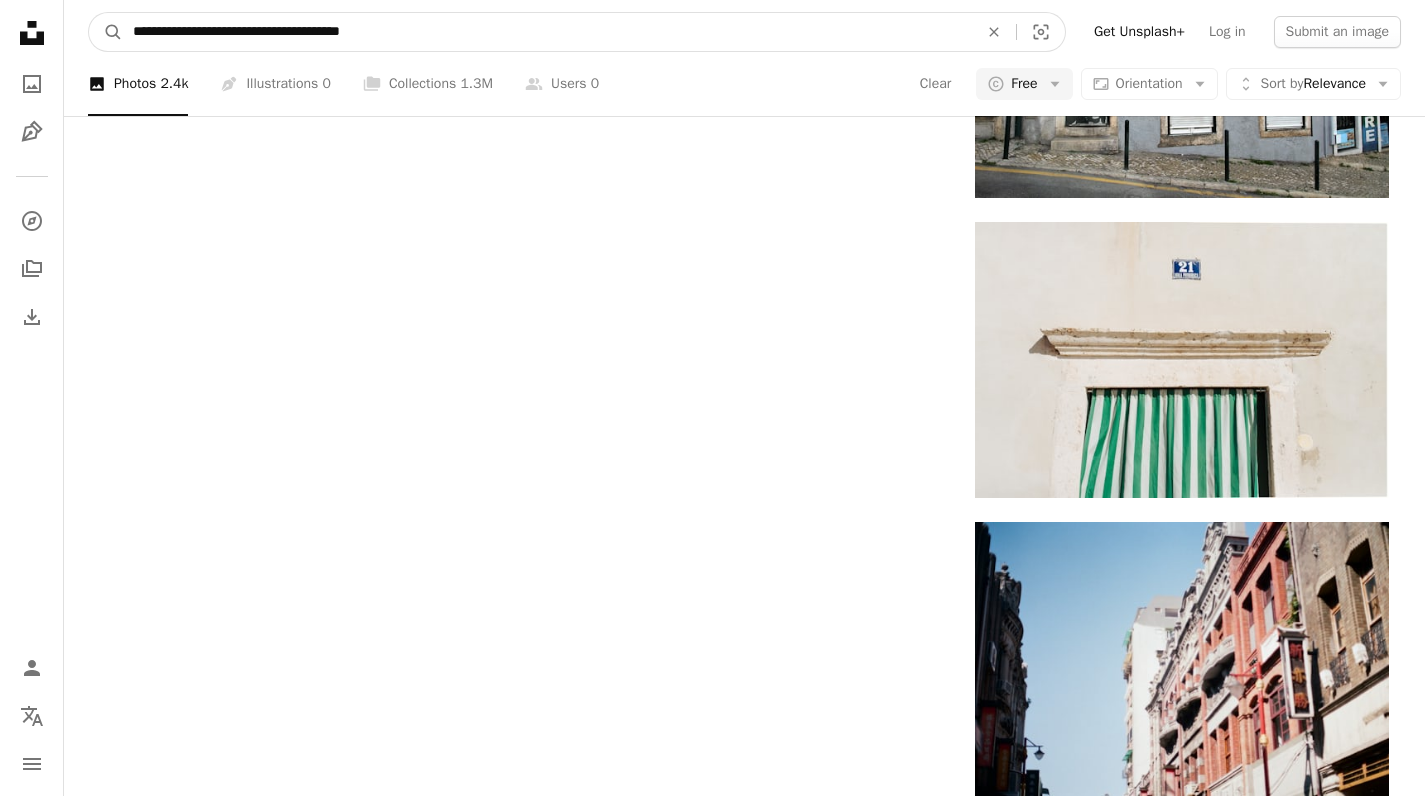 click on "**********" at bounding box center [547, 32] 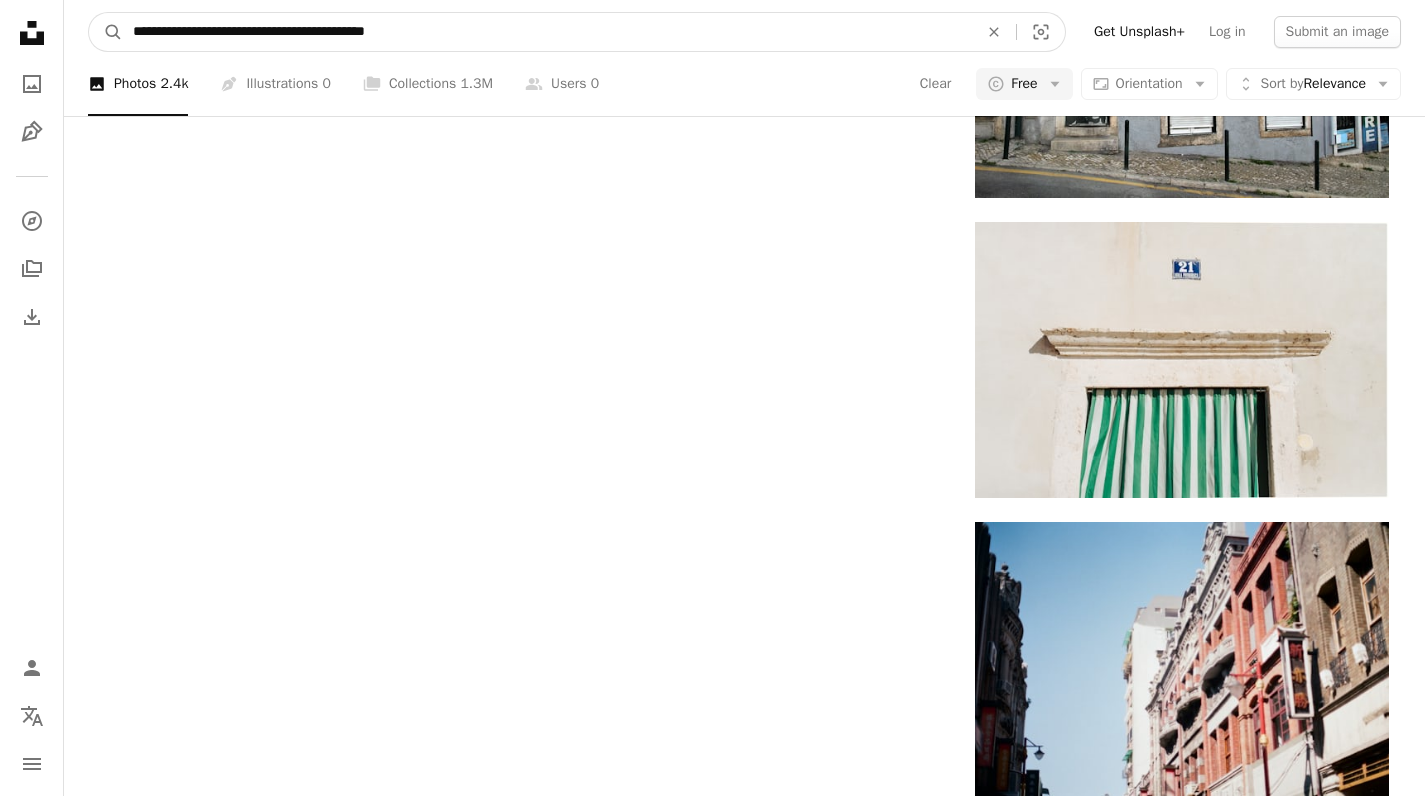 type on "**********" 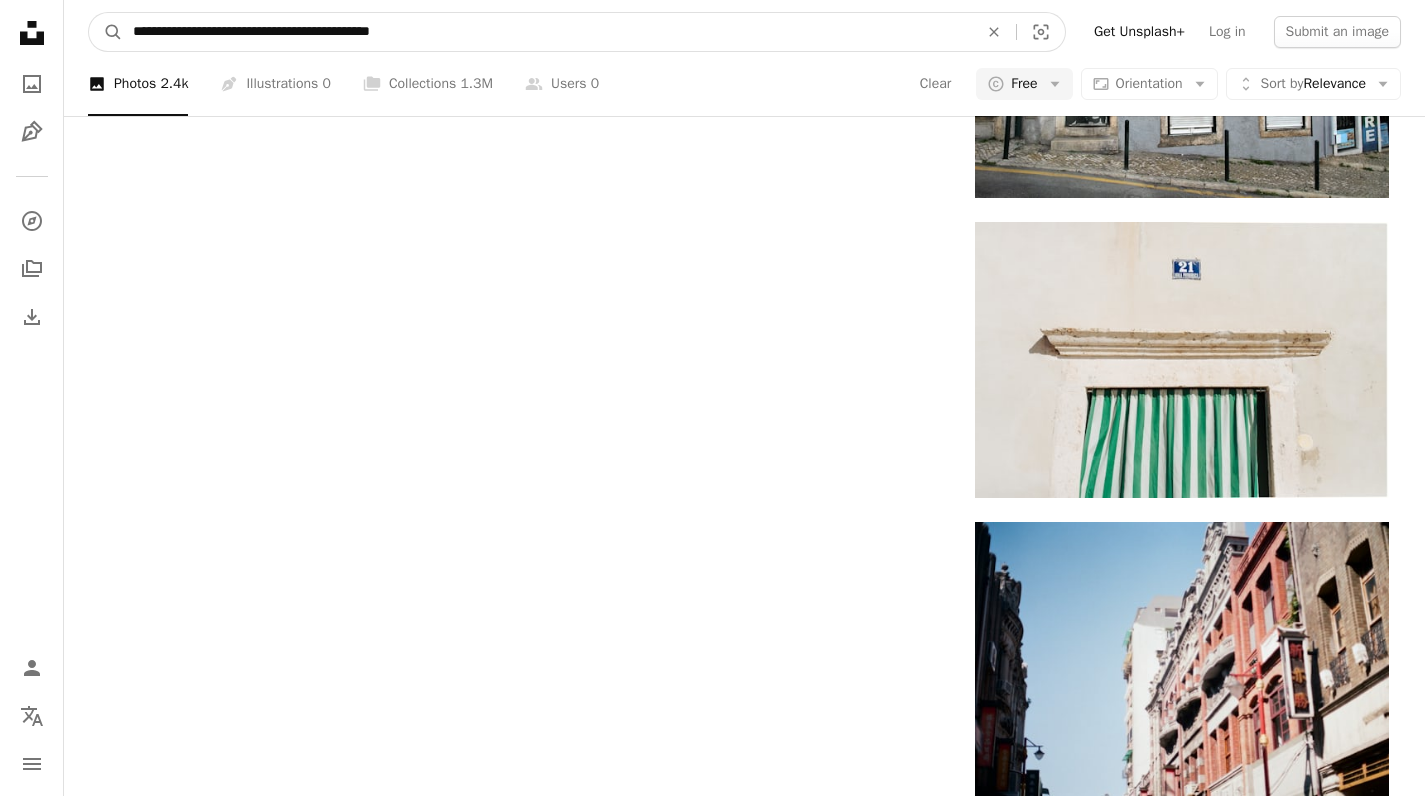 click on "A magnifying glass" at bounding box center [106, 32] 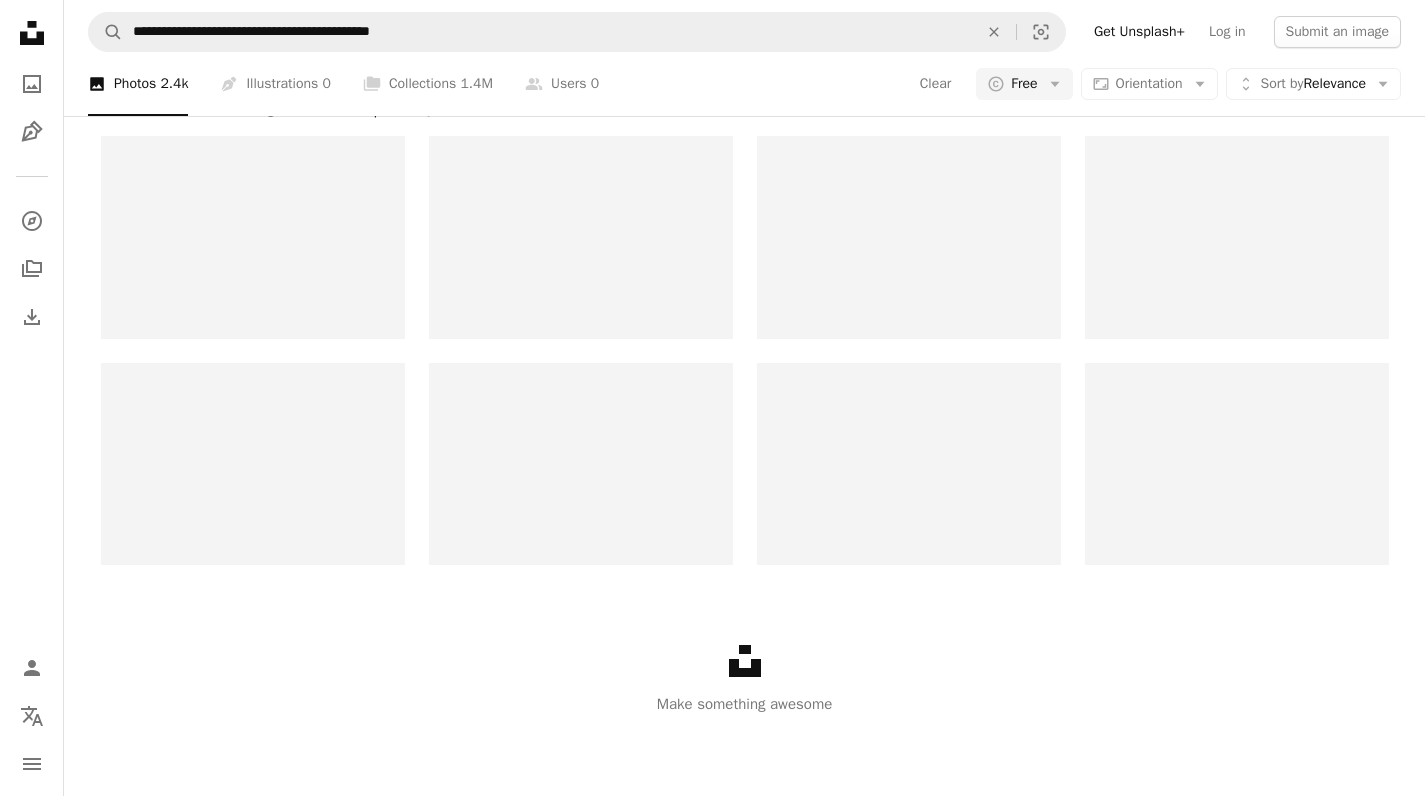 scroll, scrollTop: 3930, scrollLeft: 0, axis: vertical 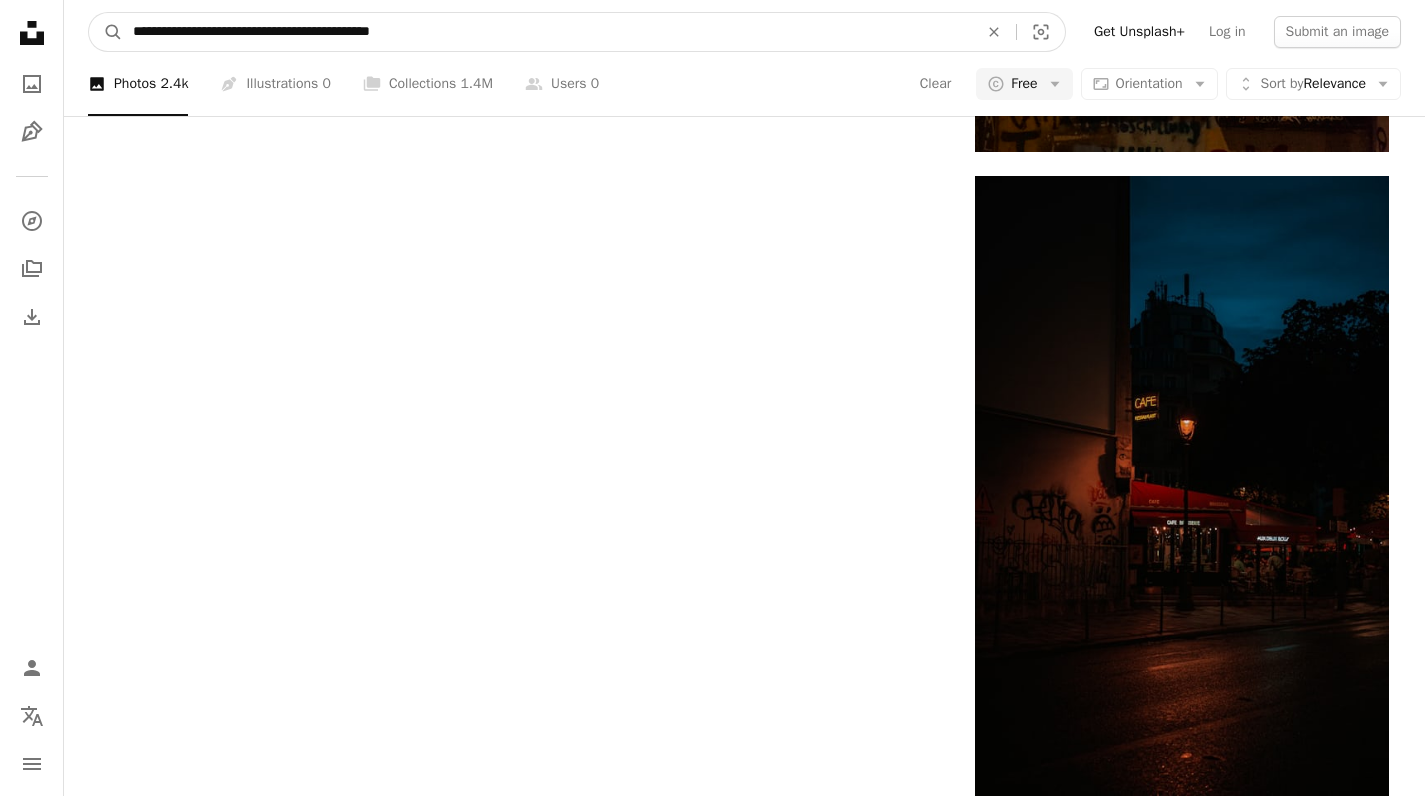 click on "**********" at bounding box center [547, 32] 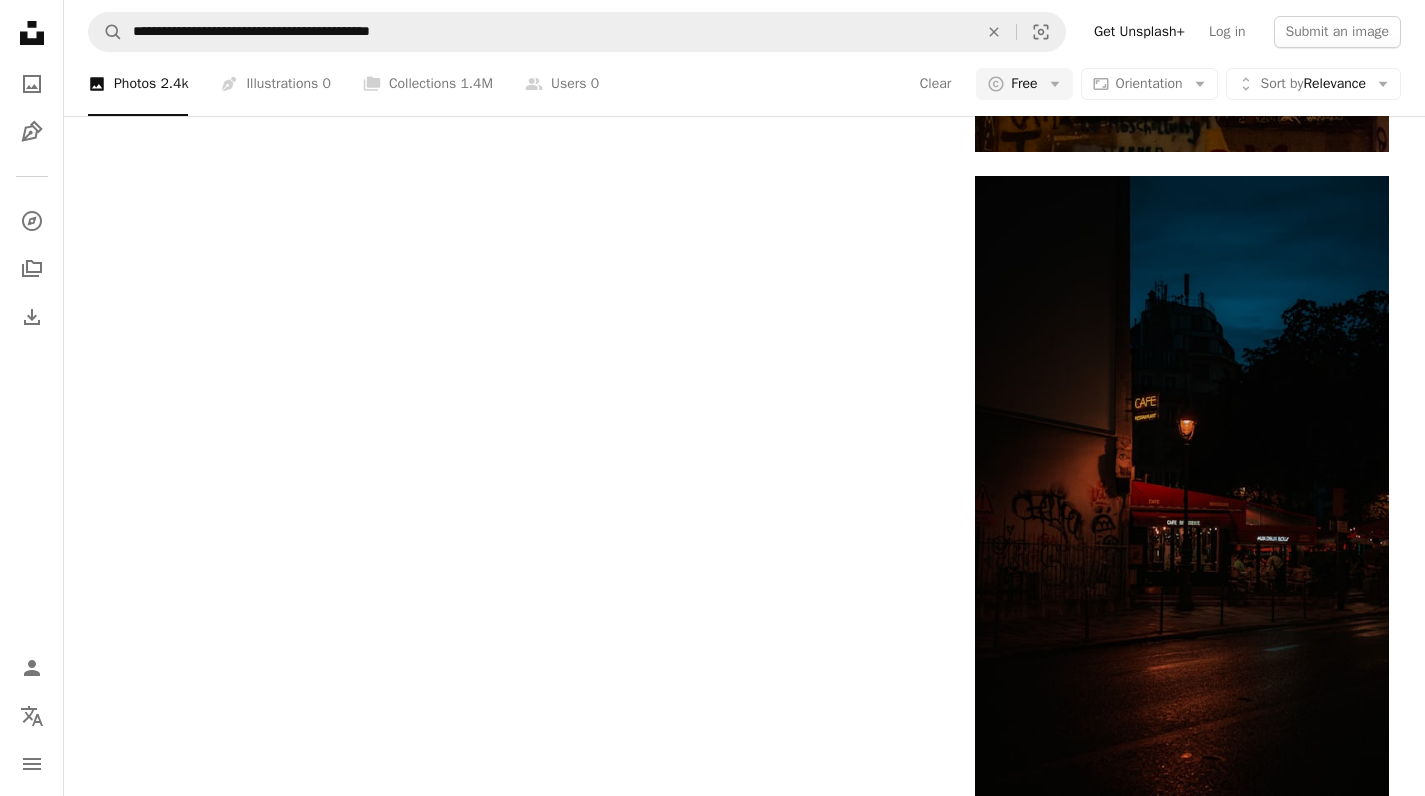 click on "**********" at bounding box center [744, 32] 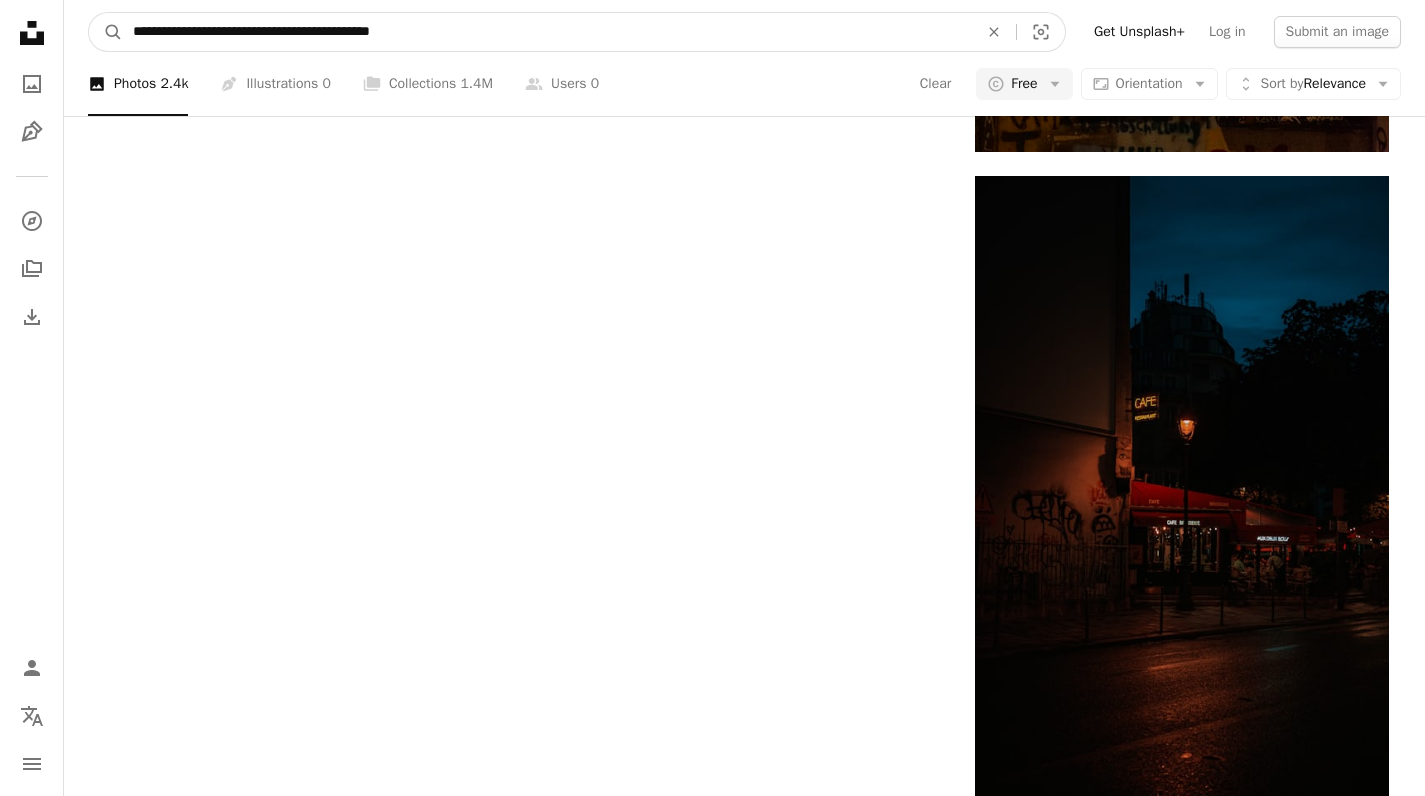click on "**********" at bounding box center [547, 32] 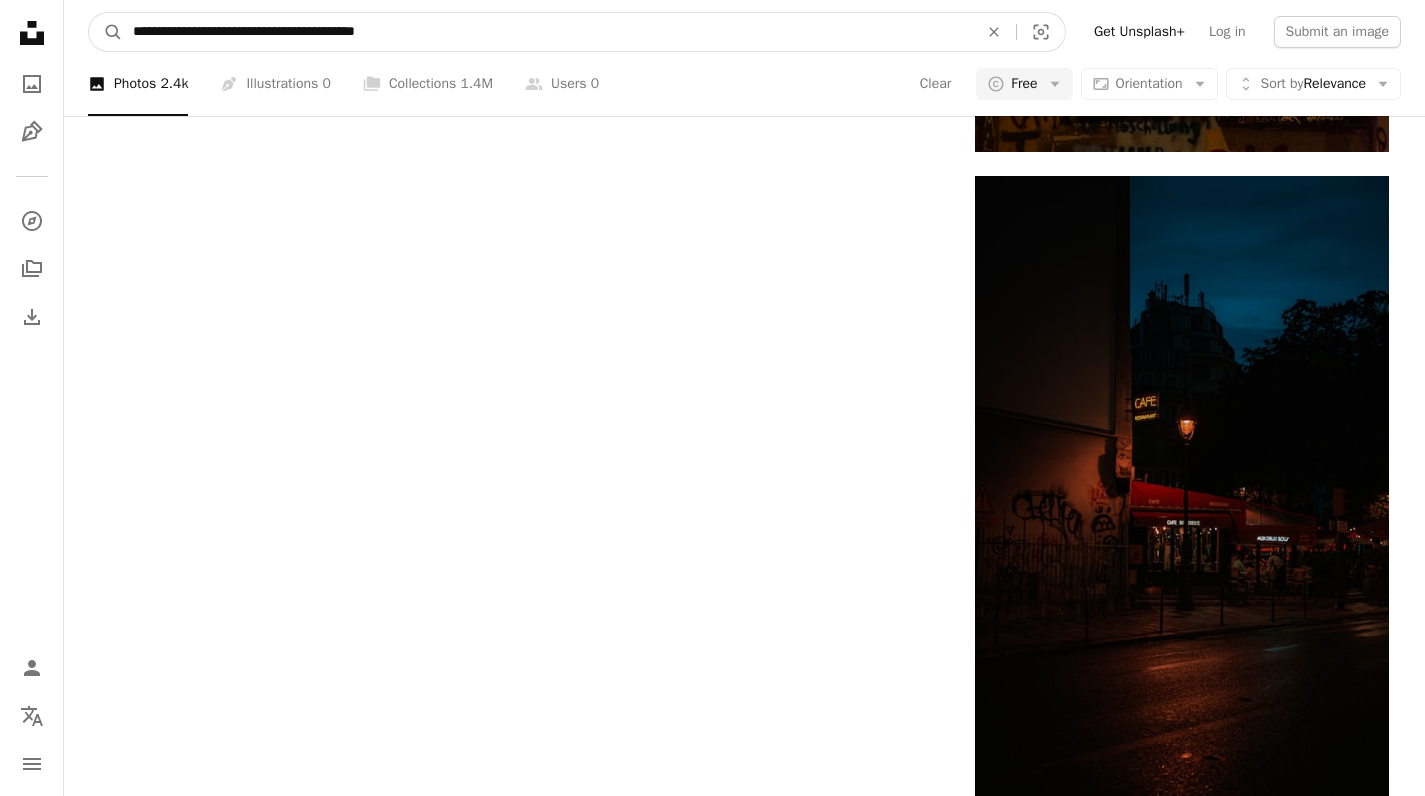 type on "**********" 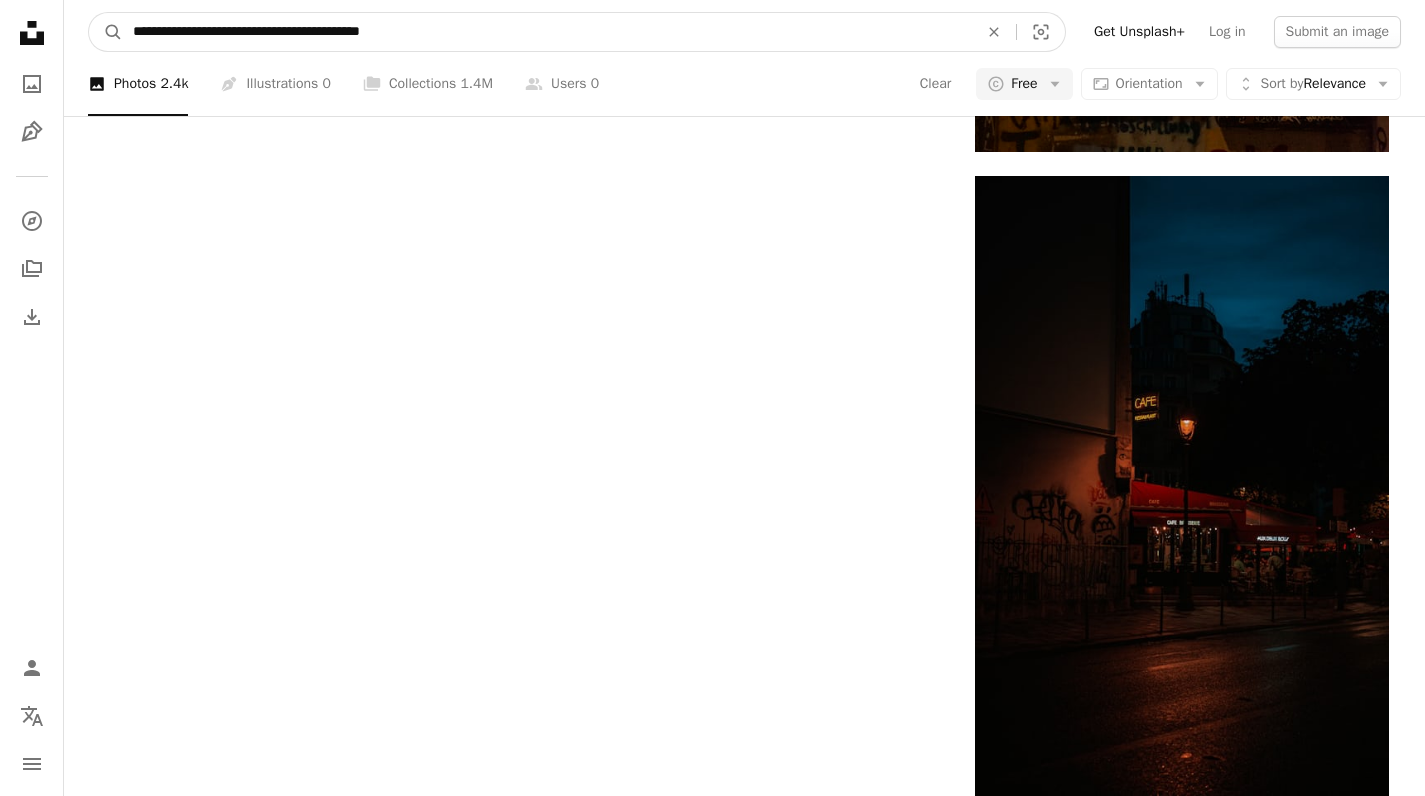 click on "A magnifying glass" at bounding box center (106, 32) 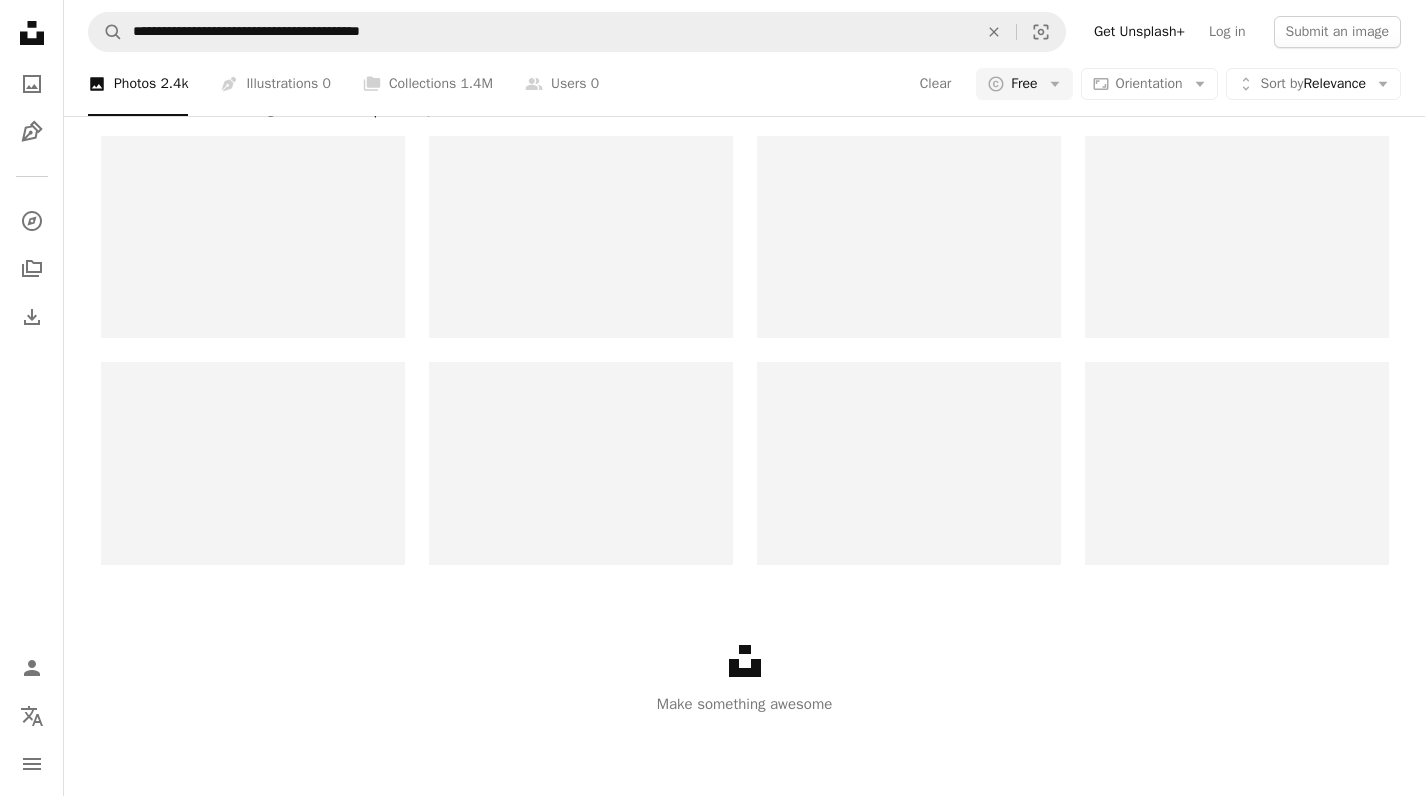 scroll, scrollTop: 4026, scrollLeft: 0, axis: vertical 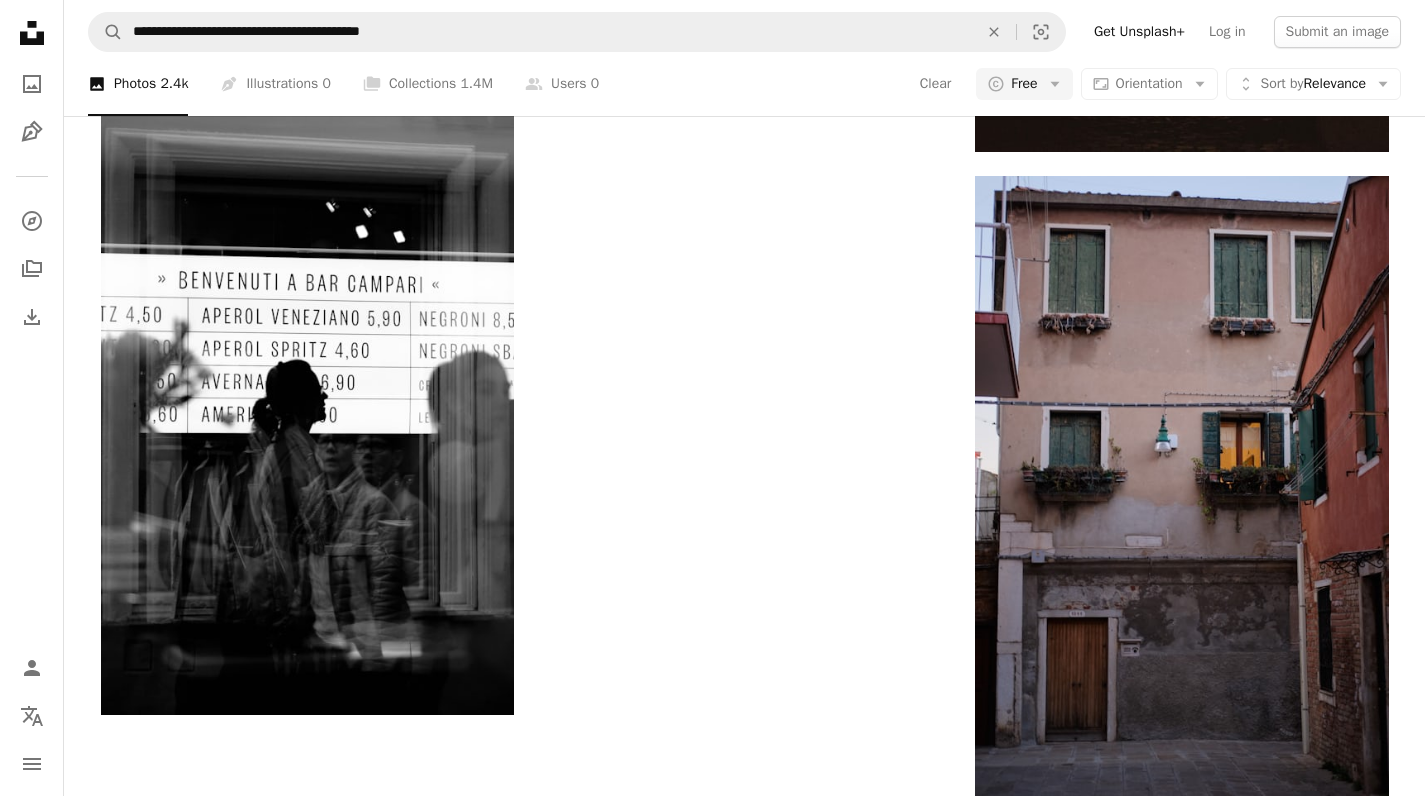 click at bounding box center [744, -2405] 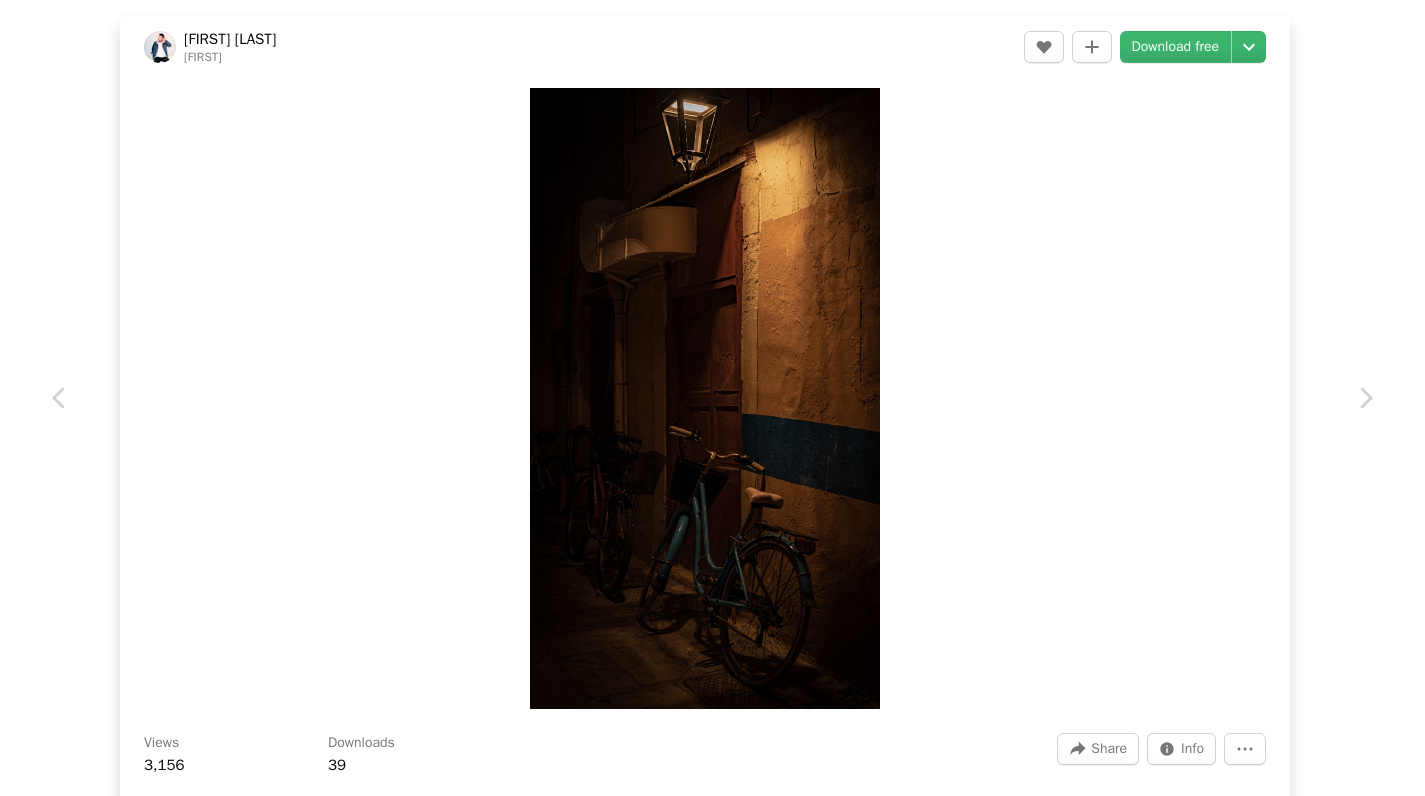 click on "An X shape" at bounding box center [20, 20] 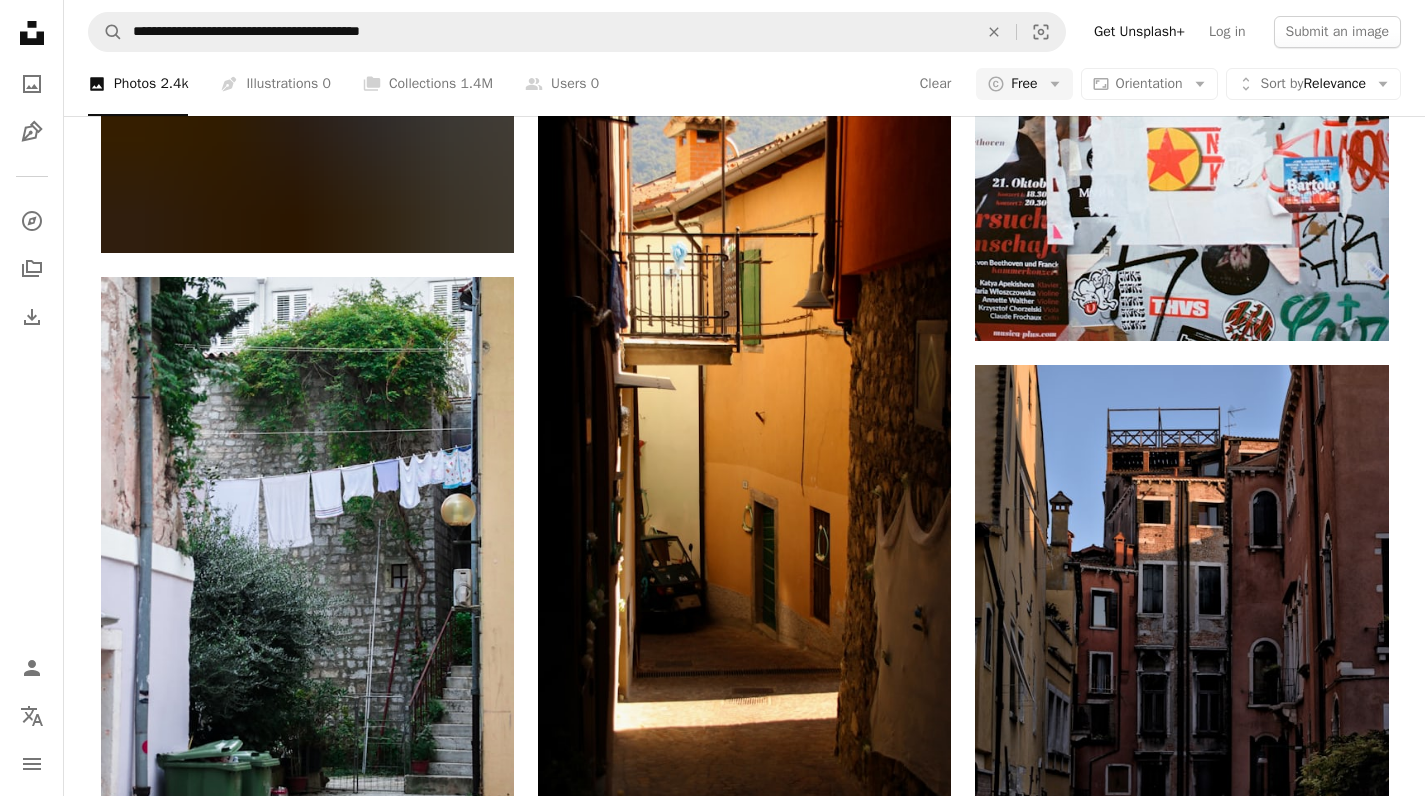 scroll, scrollTop: 44384, scrollLeft: 0, axis: vertical 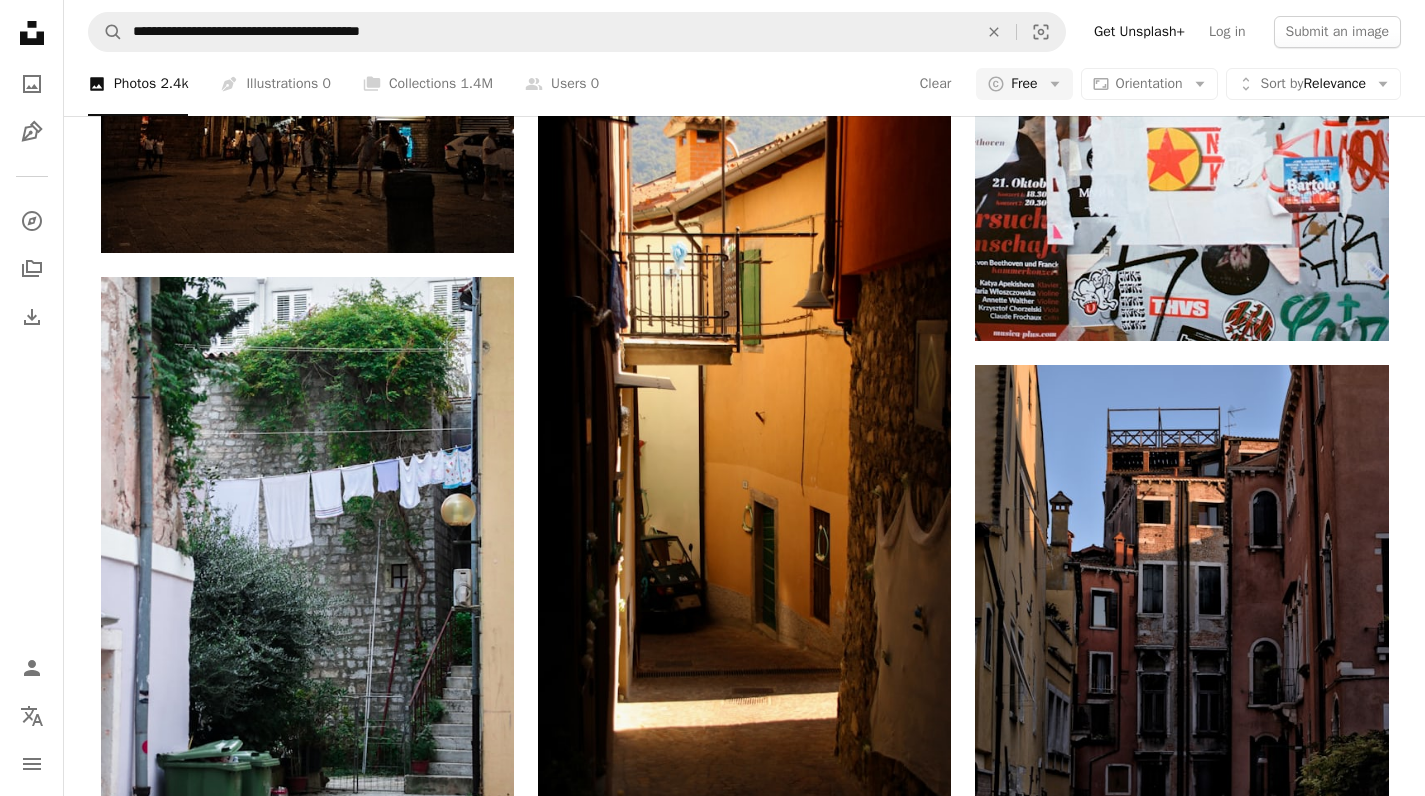 click at bounding box center (744, -99) 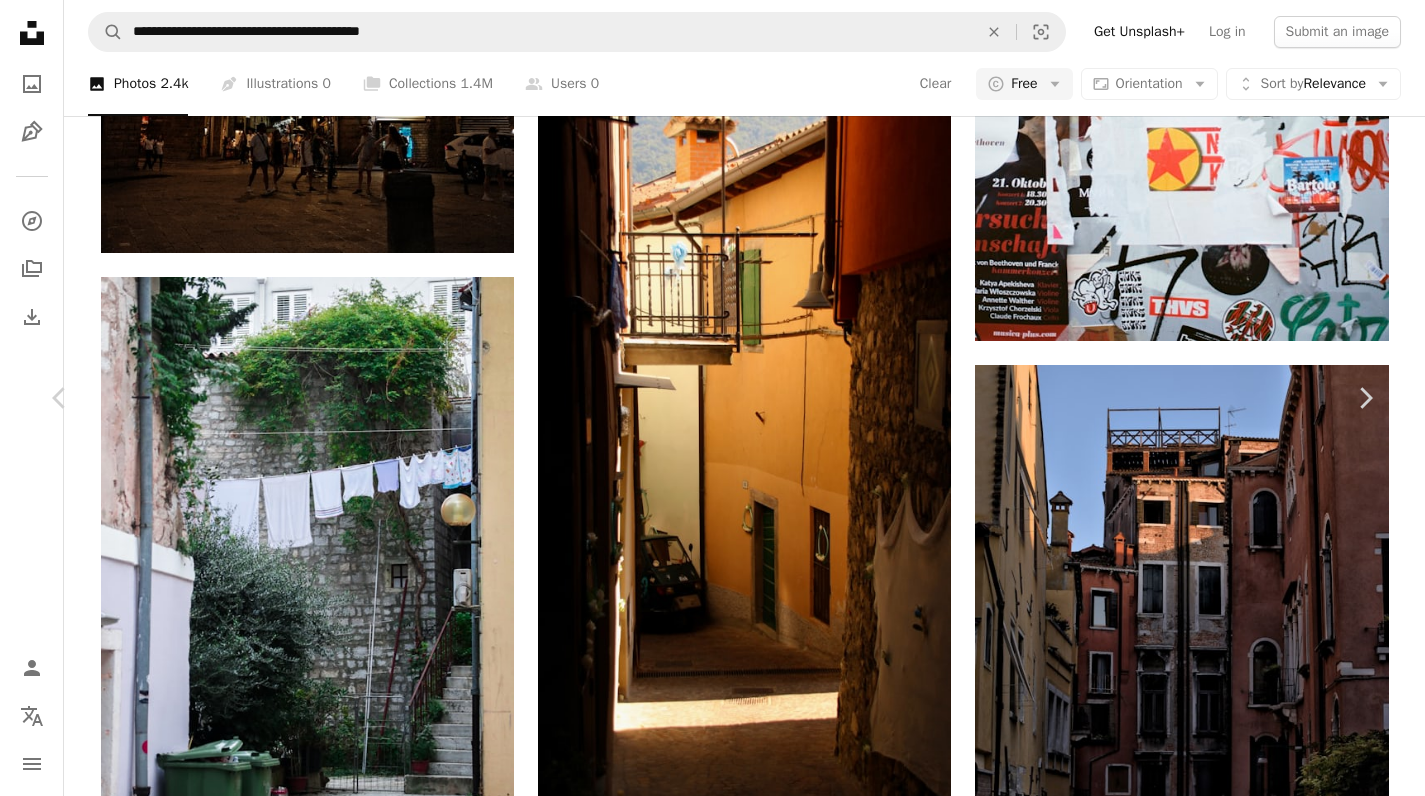 click on "An X shape" at bounding box center [20, 20] 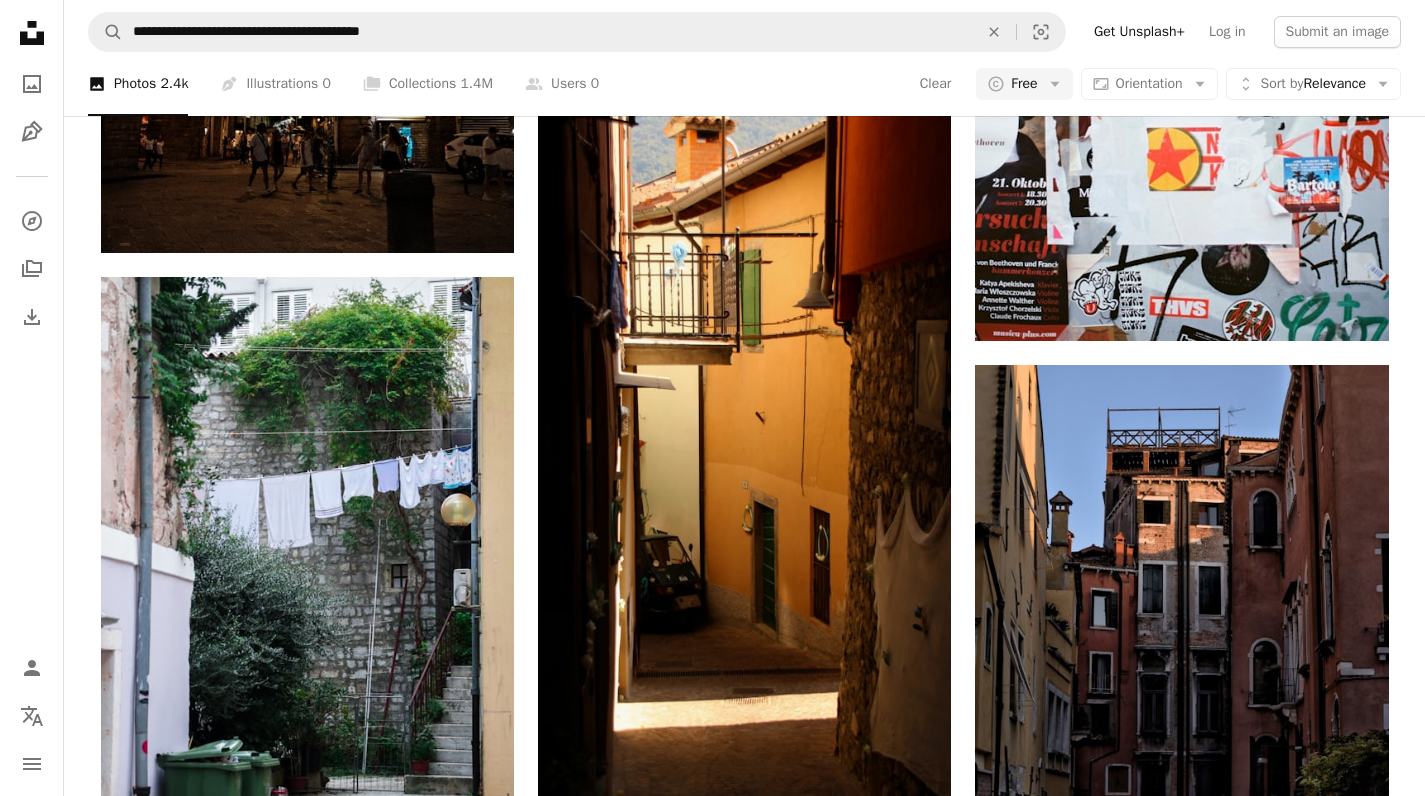 scroll, scrollTop: 46880, scrollLeft: 0, axis: vertical 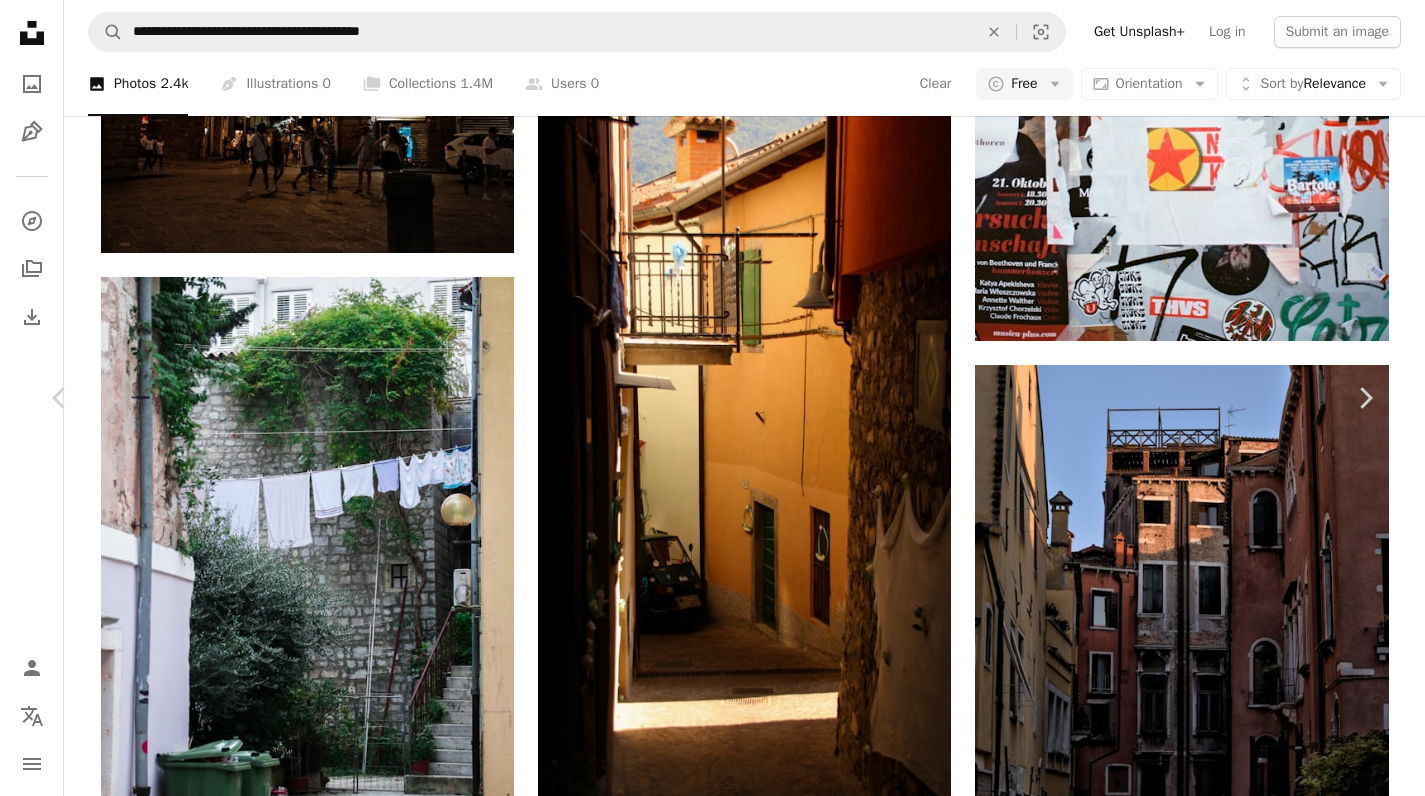 click on "An X shape" at bounding box center (20, 20) 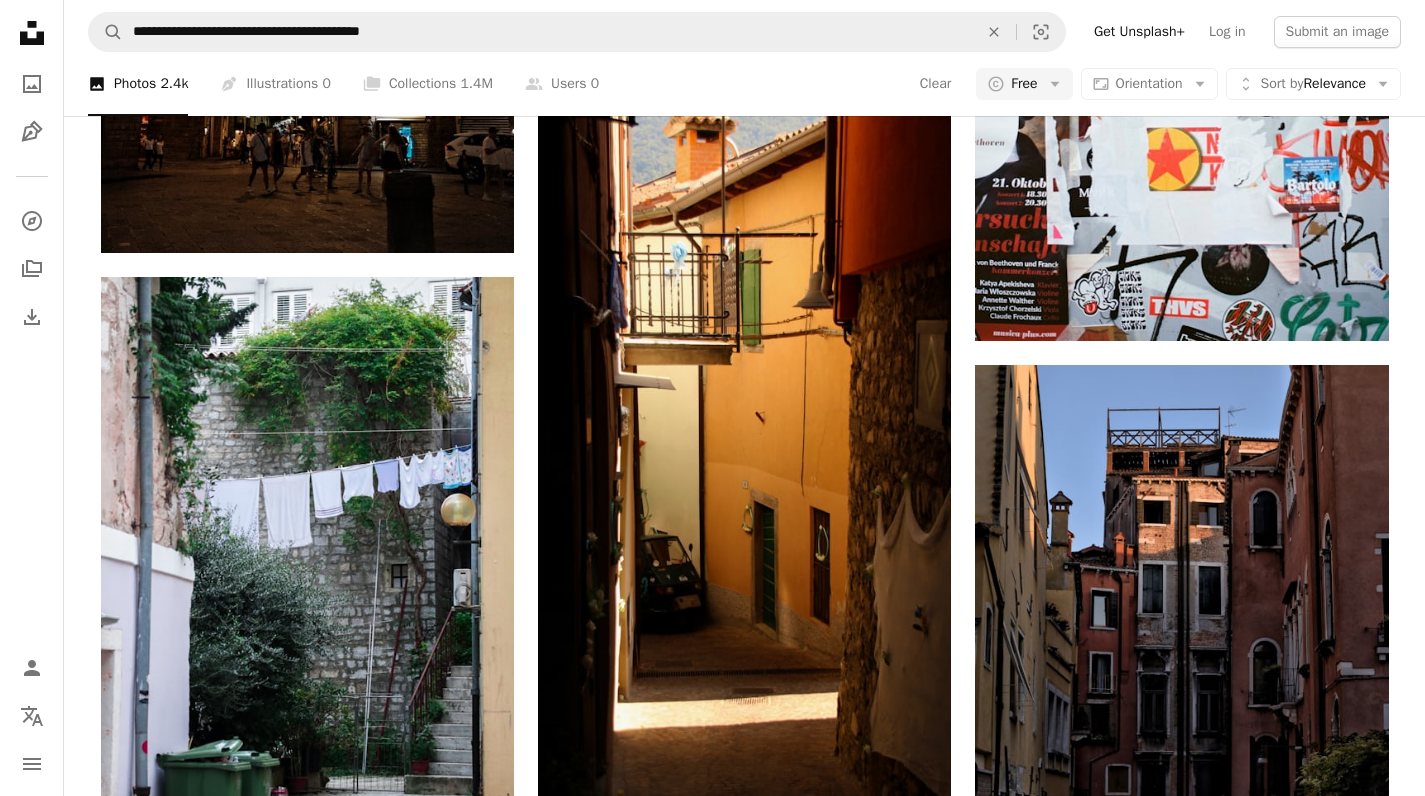 scroll, scrollTop: 50481, scrollLeft: 0, axis: vertical 